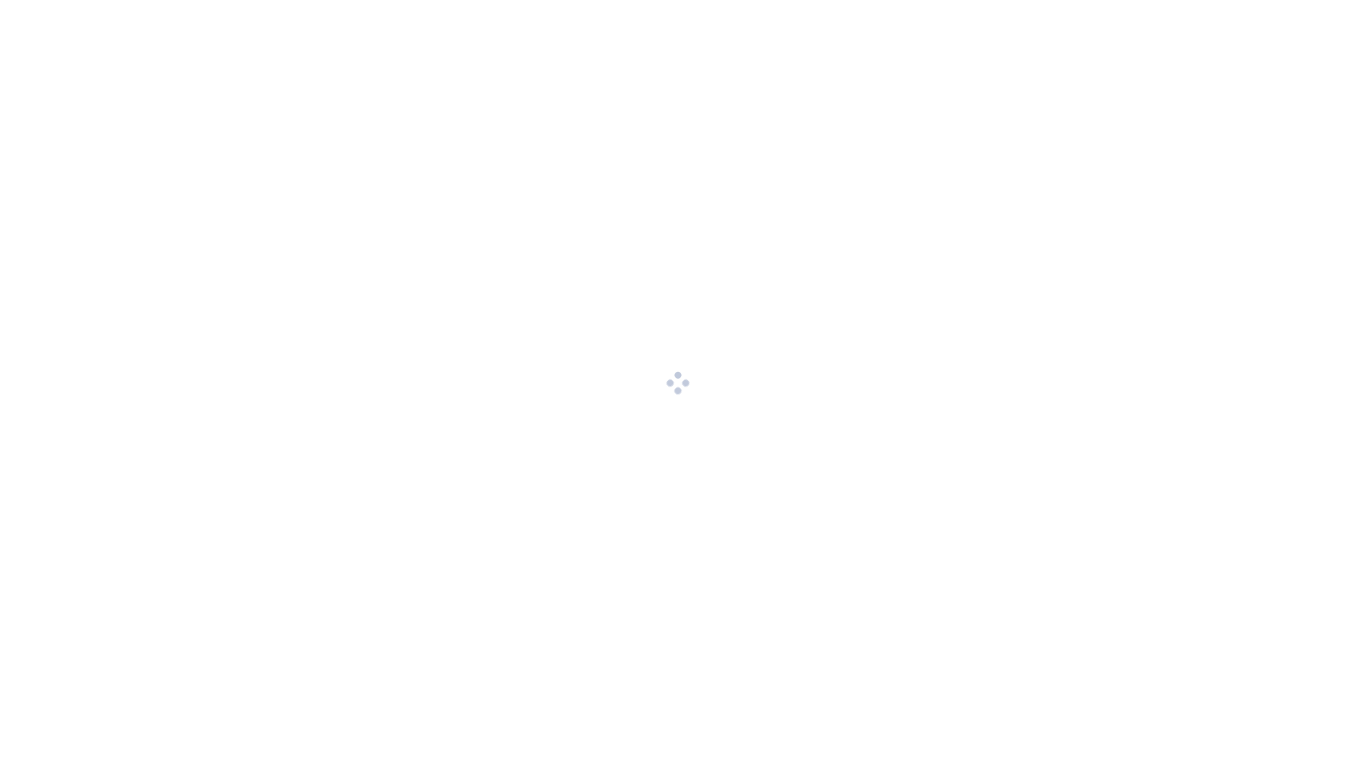 scroll, scrollTop: 0, scrollLeft: 0, axis: both 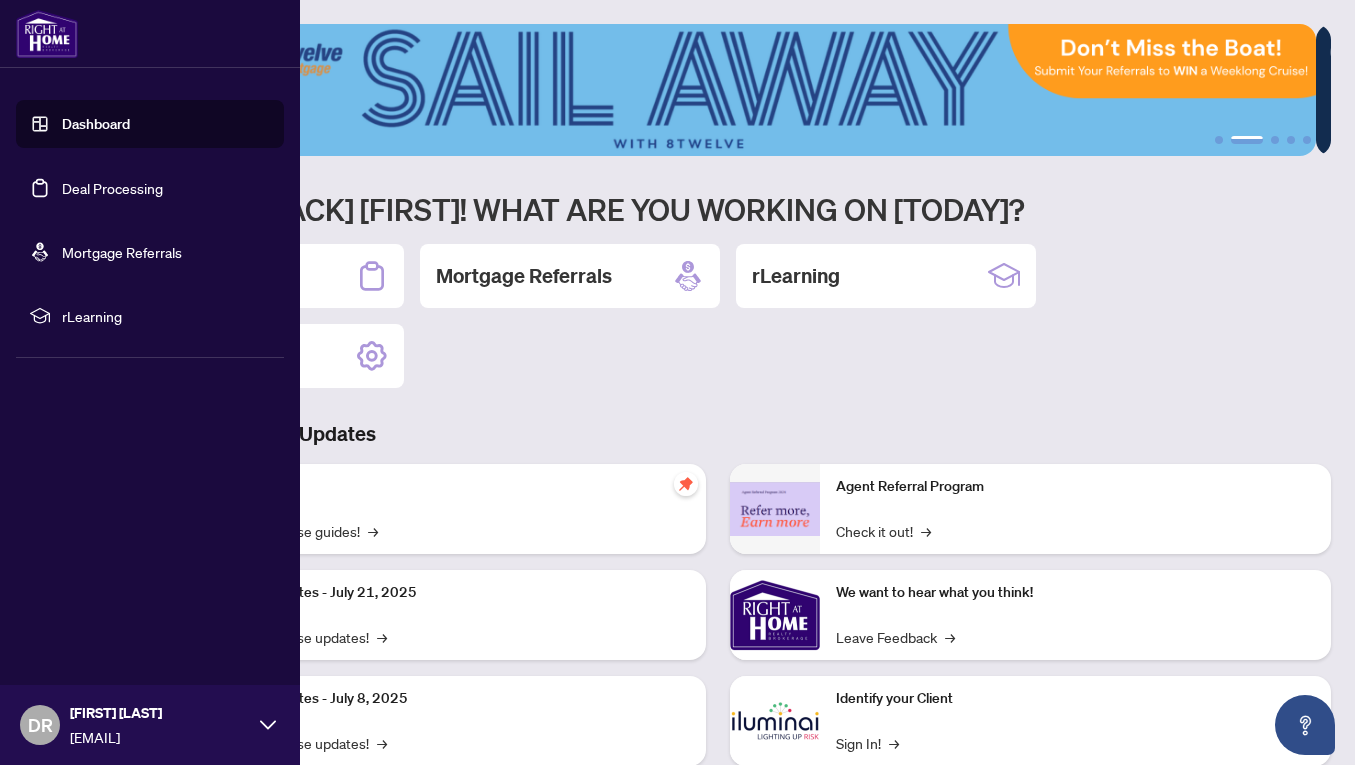 click on "Dashboard" at bounding box center [96, 124] 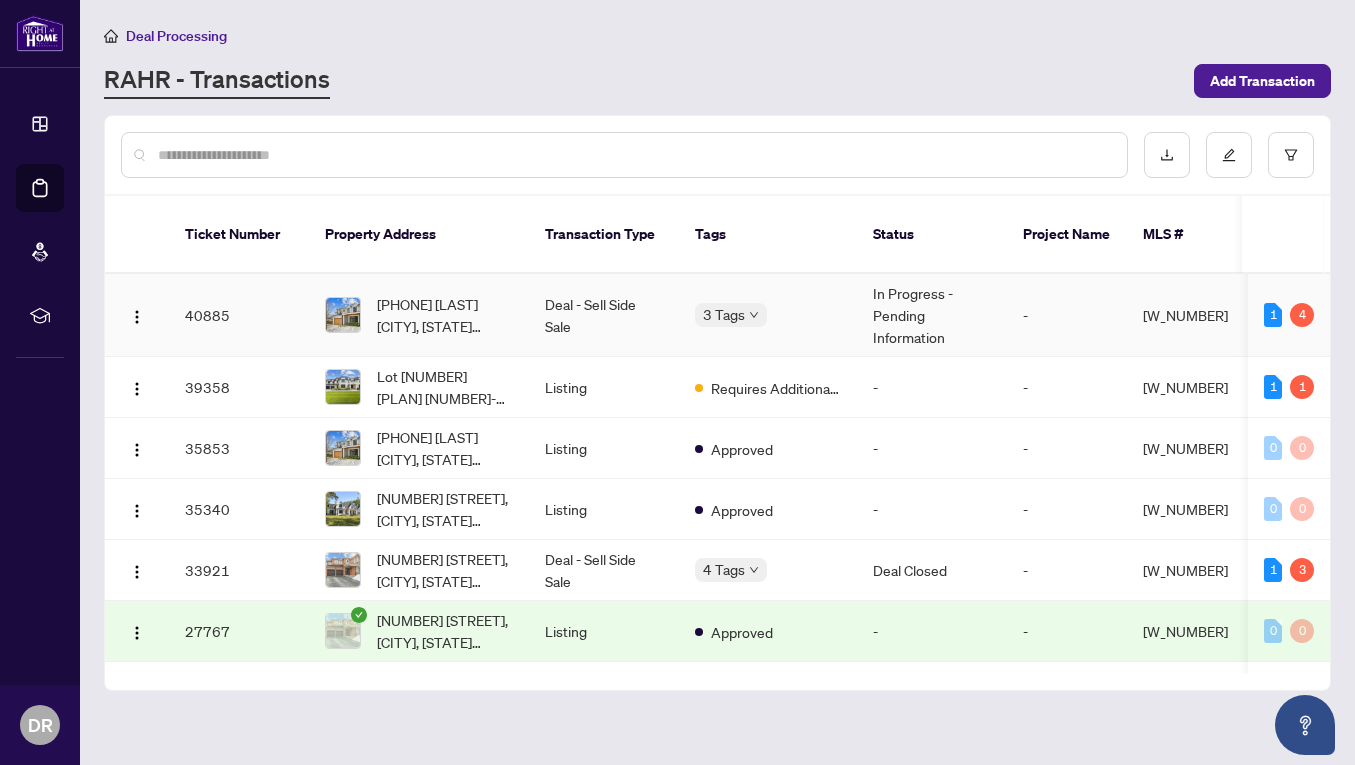 click on "Deal - Sell Side Sale" at bounding box center (604, 315) 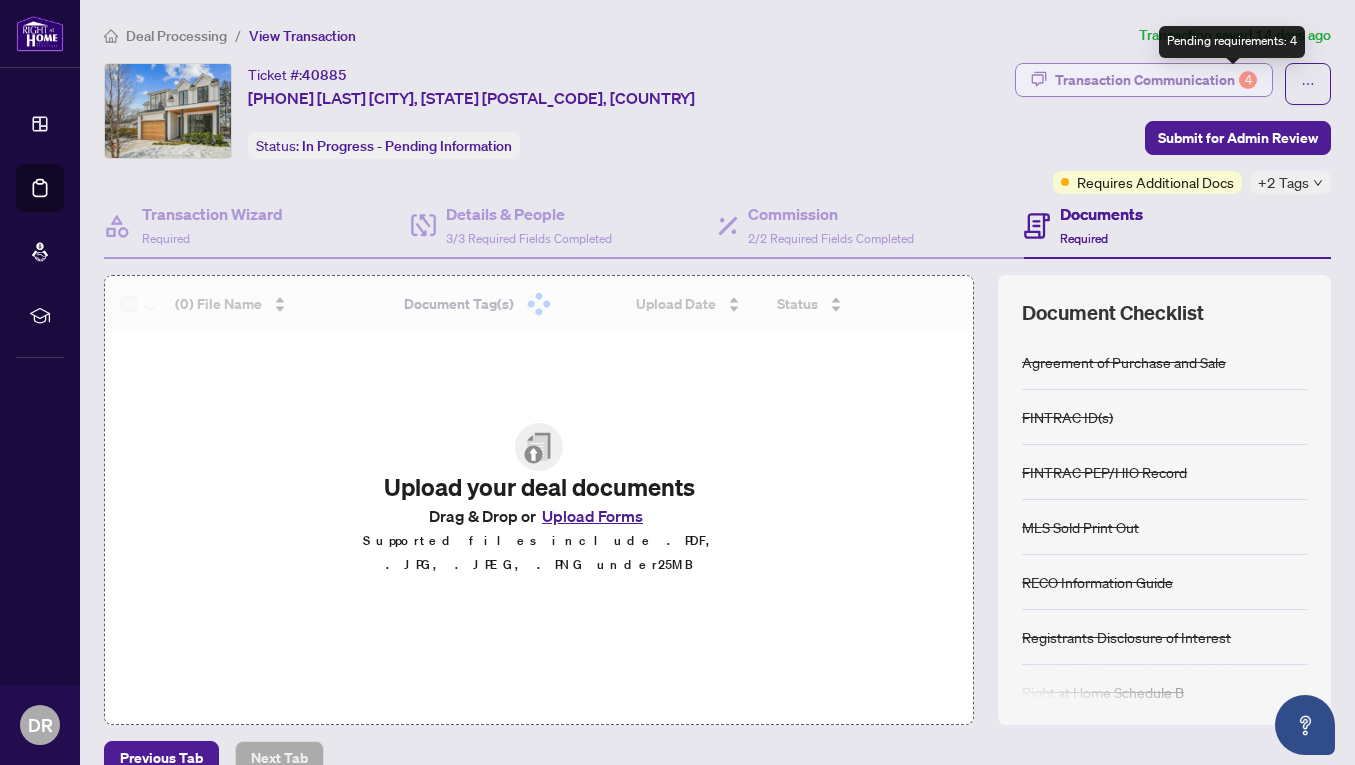 click on "4" at bounding box center [1248, 80] 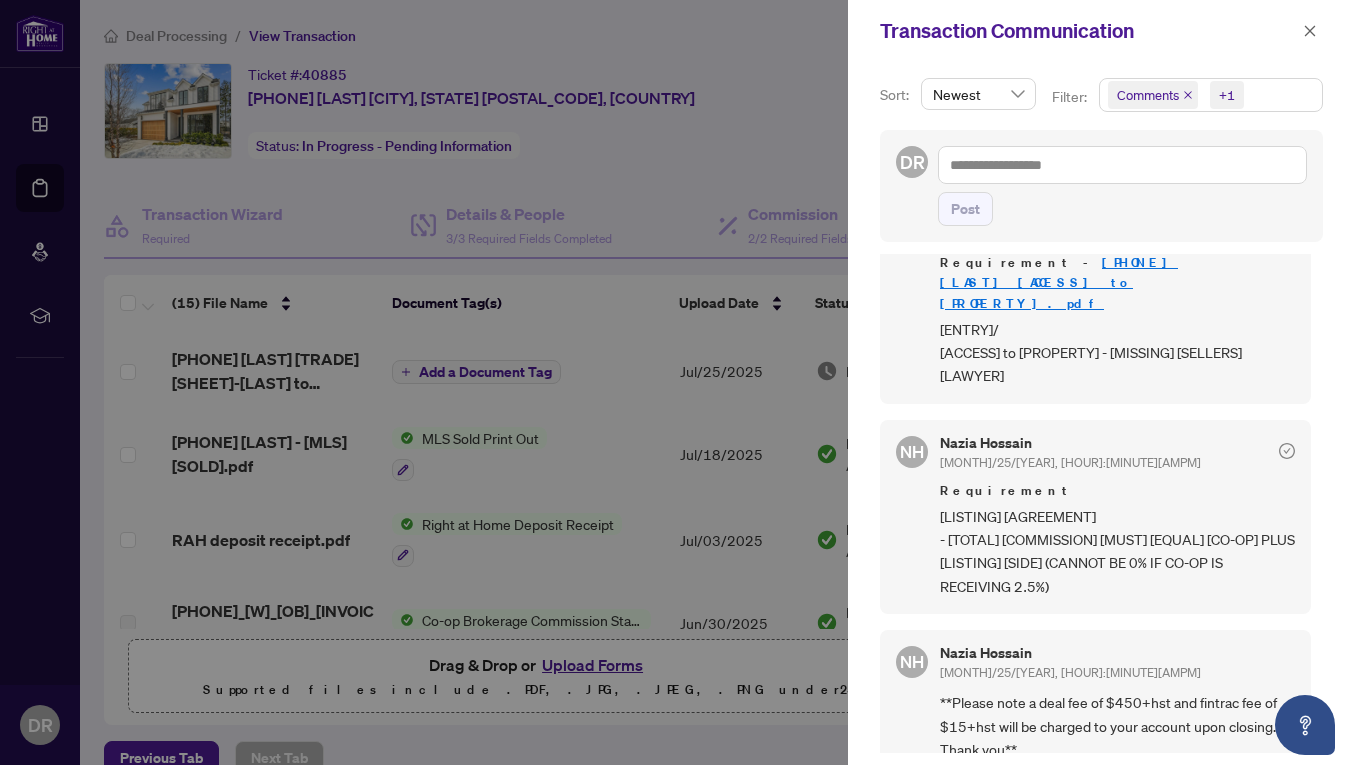 scroll, scrollTop: 0, scrollLeft: 0, axis: both 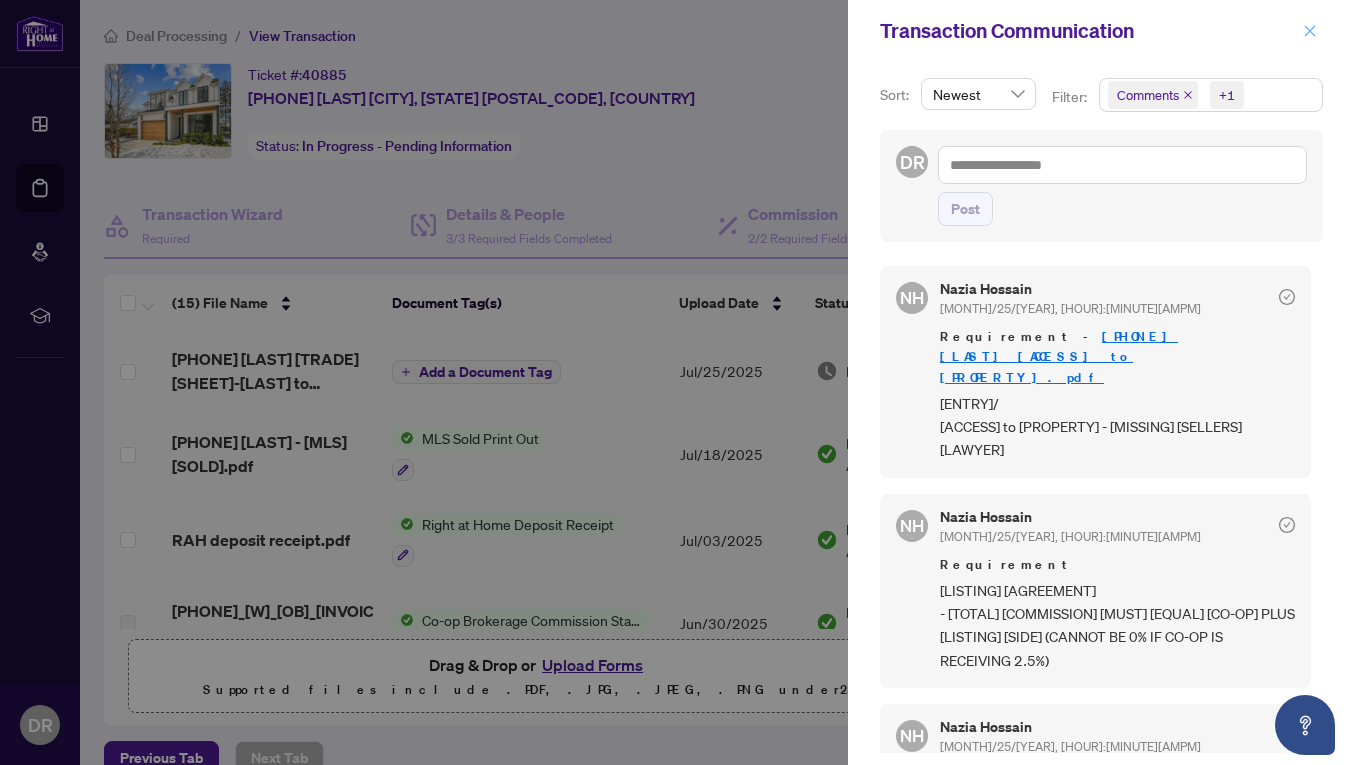 click at bounding box center (1310, 31) 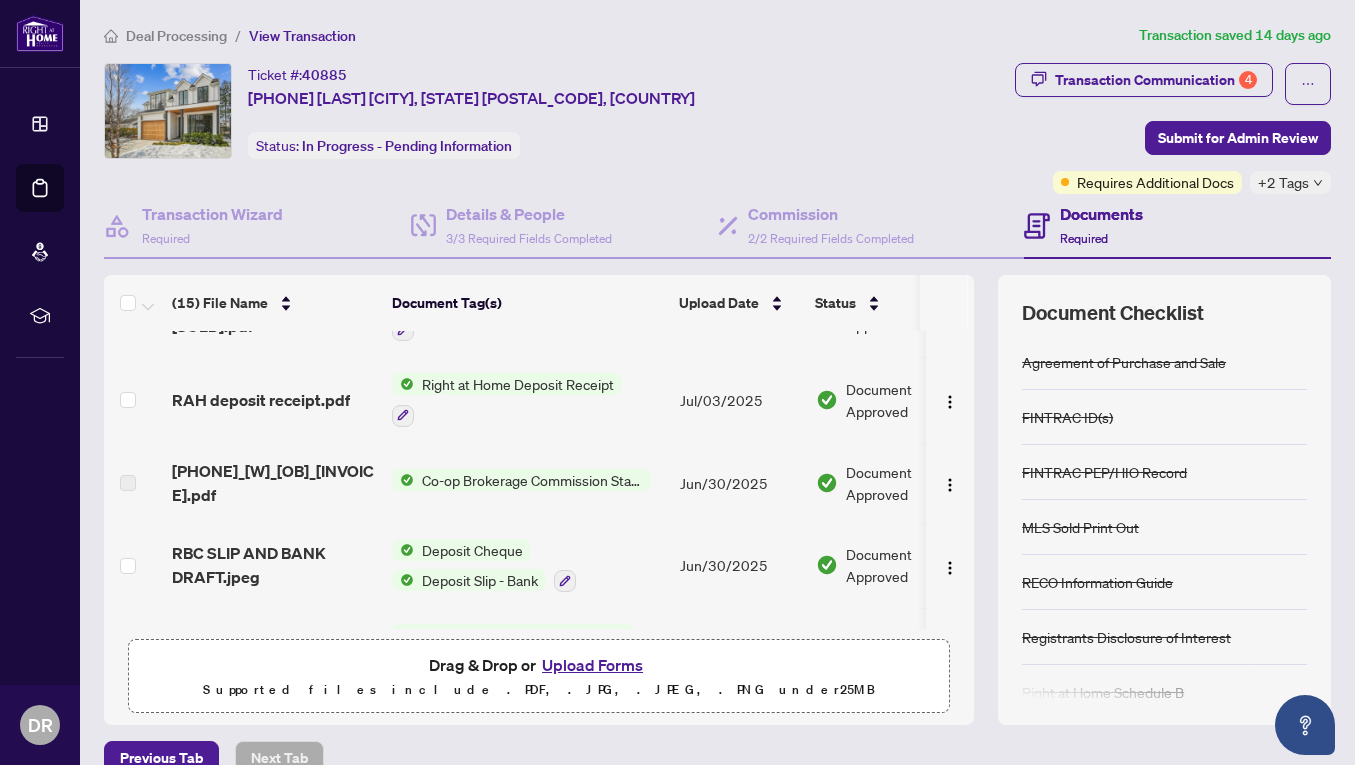 scroll, scrollTop: 0, scrollLeft: 0, axis: both 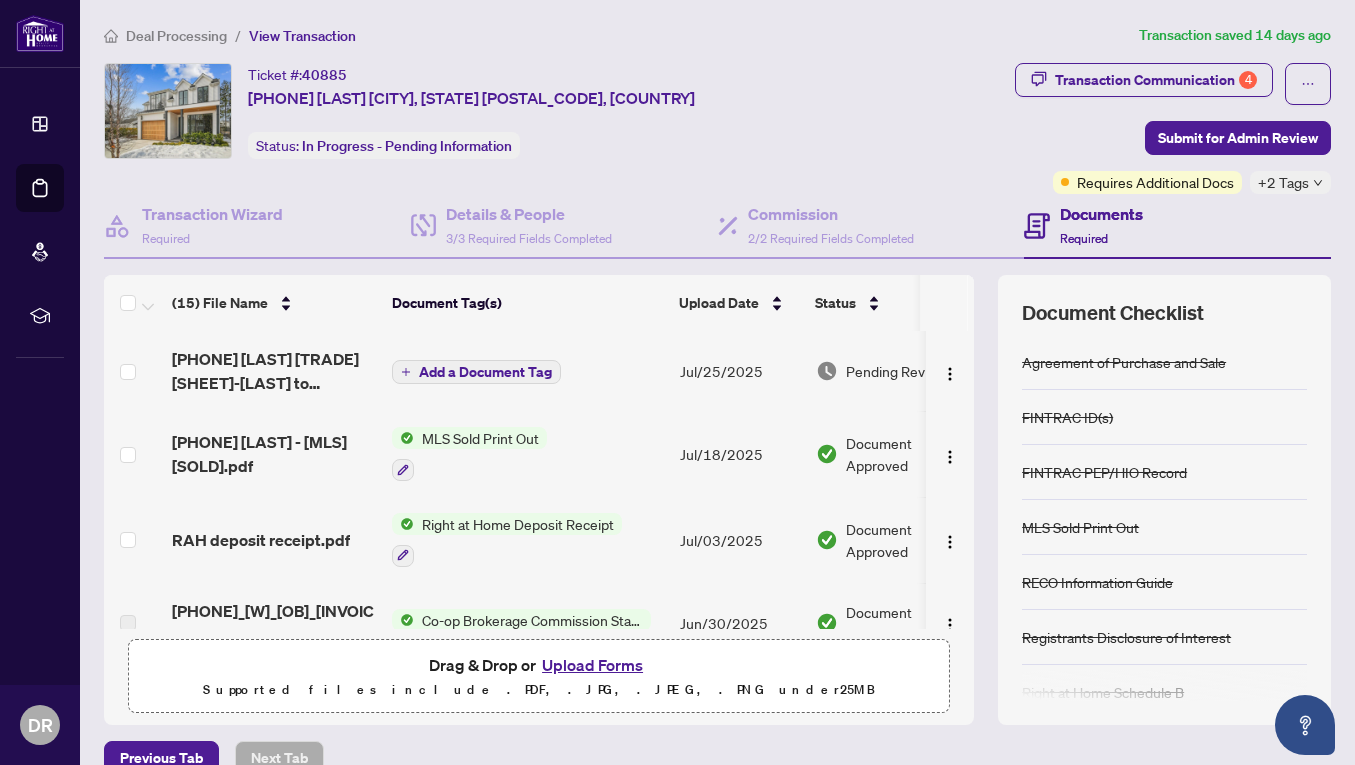 click on "Transaction Communication 4 Submit for Admin Review Requires Additional Docs +2 Tags" at bounding box center [1095, 128] 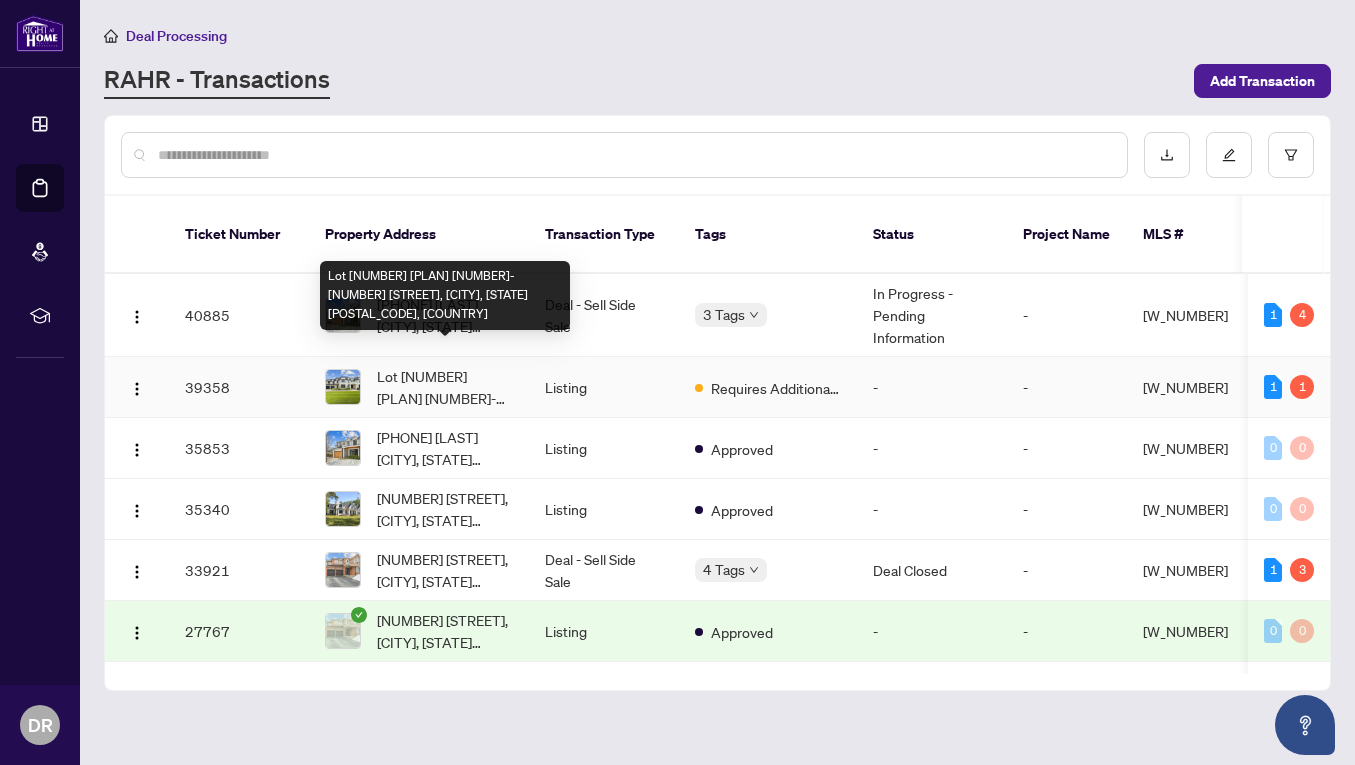 click on "Lot [NUMBER] [PLAN] [NUMBER]-[NUMBER] [STREET], [CITY], [STATE] [POSTAL_CODE], [COUNTRY]" at bounding box center [445, 387] 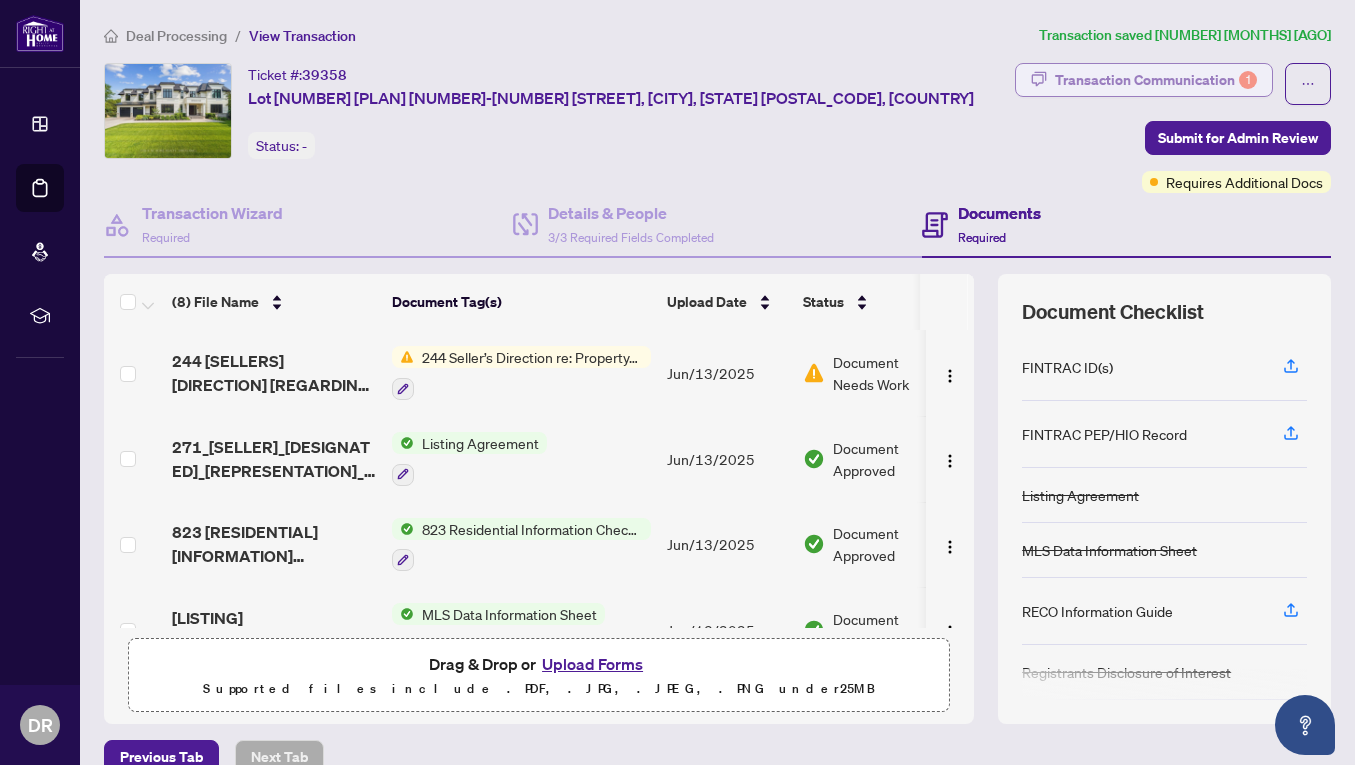 click on "Transaction Communication 1" at bounding box center [1156, 80] 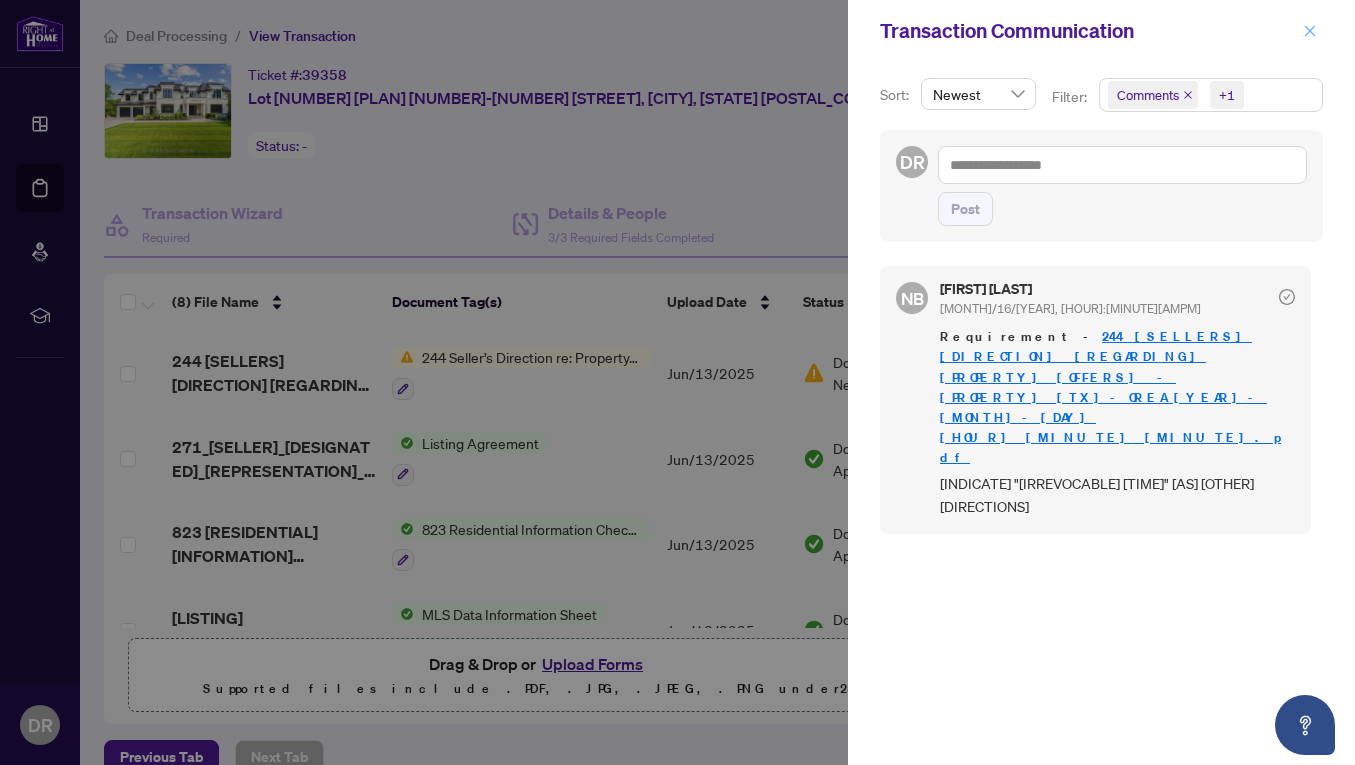 click 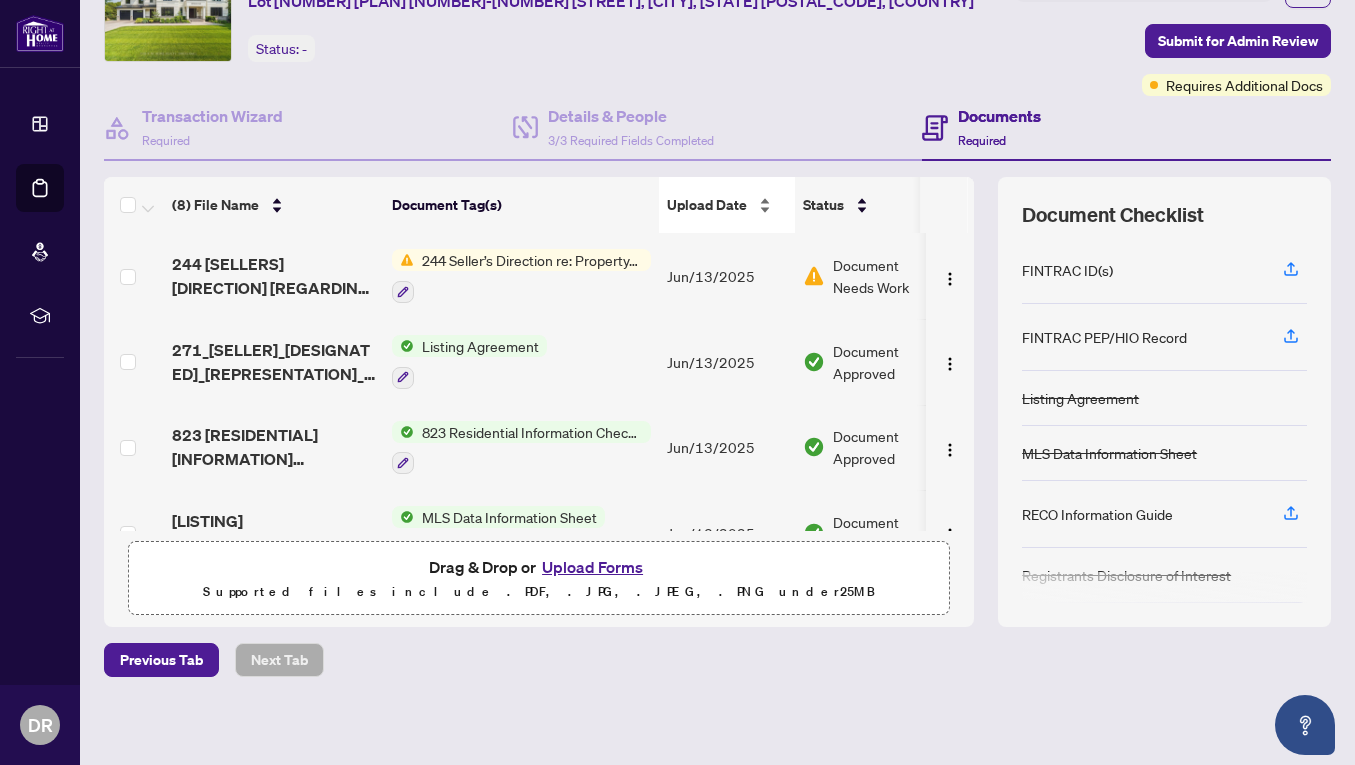 scroll, scrollTop: 102, scrollLeft: 0, axis: vertical 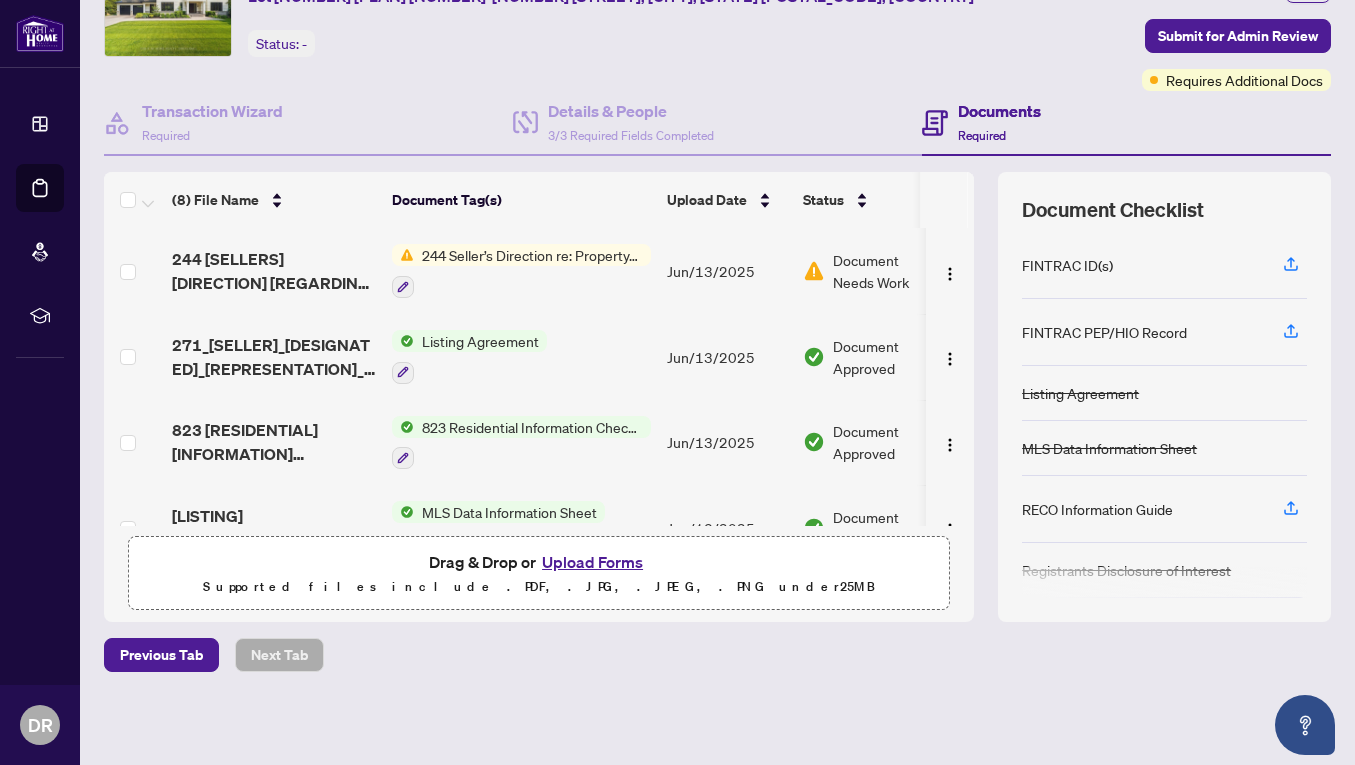 click on "Upload Forms" at bounding box center [592, 562] 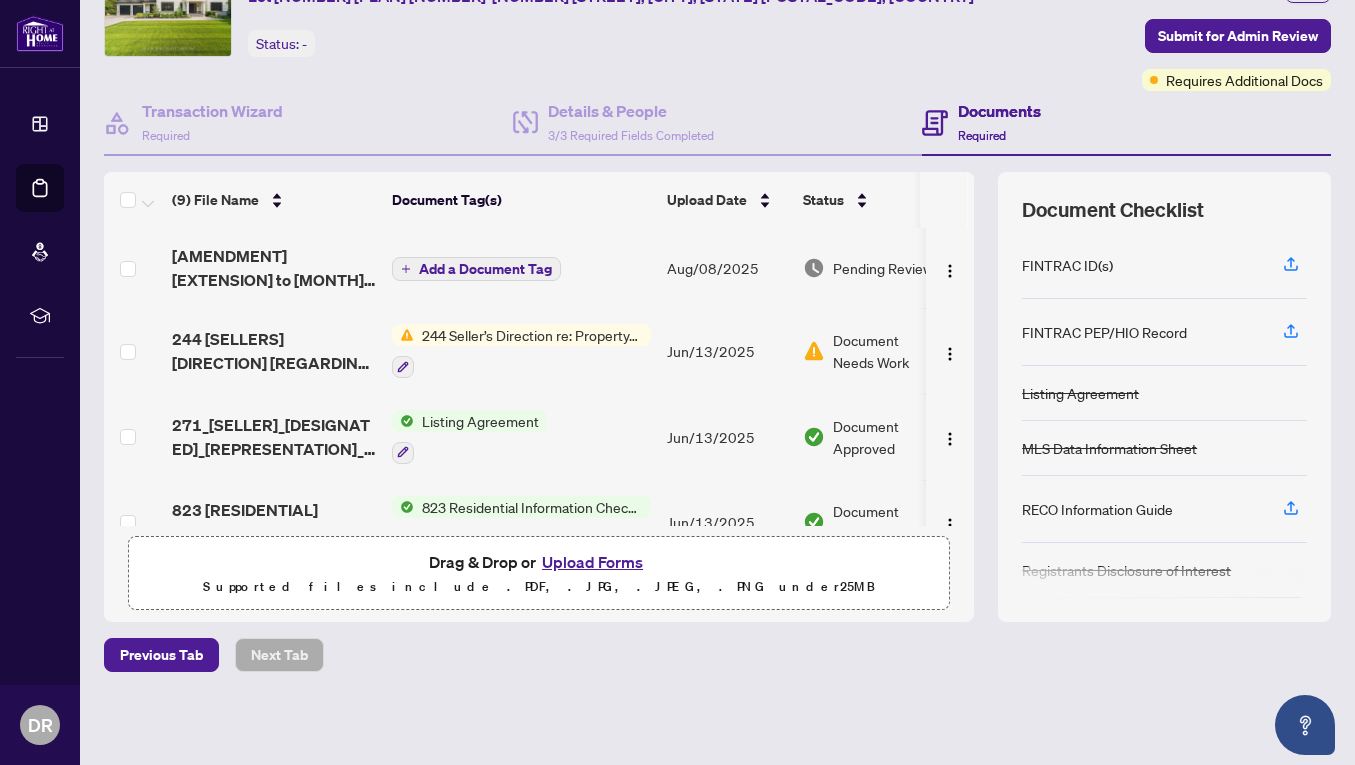 click on "244 Seller’s Direction re: Property/Offers" at bounding box center [532, 335] 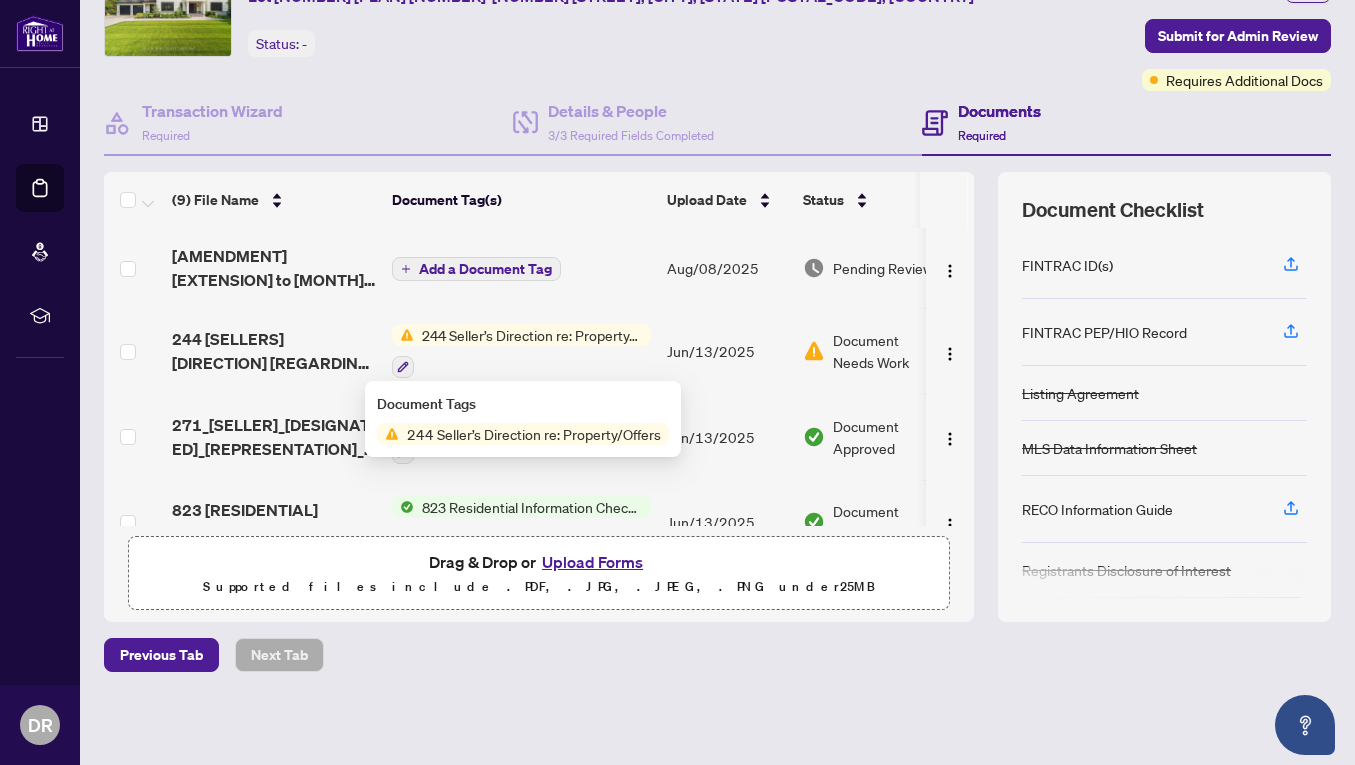 click at bounding box center (521, 366) 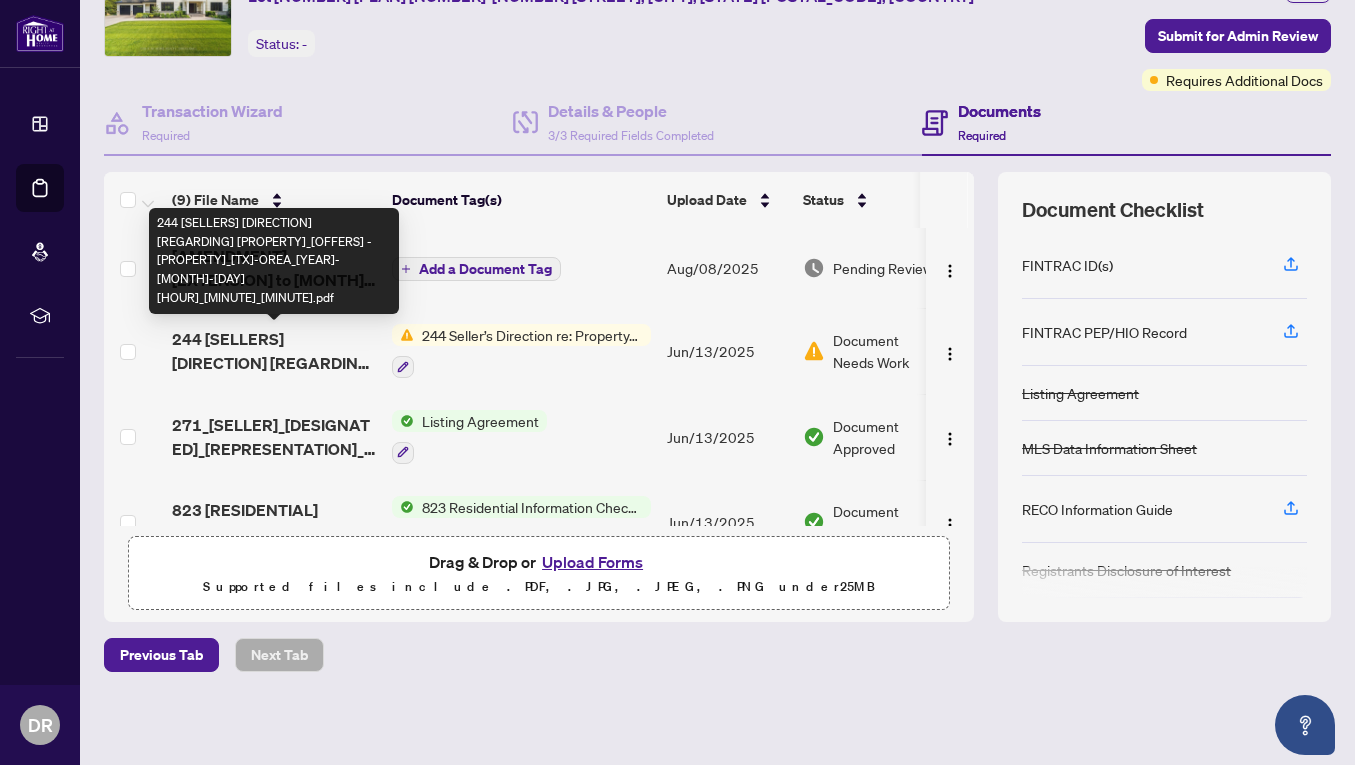 click on "244 [SELLERS] [DIRECTION] [REGARDING] [PROPERTY]_[OFFERS] - [PROPERTY]_[TX]-OREA_[YEAR]-[MONTH]-[DAY] [HOUR]_[MINUTE]_[MINUTE].pdf" at bounding box center [274, 351] 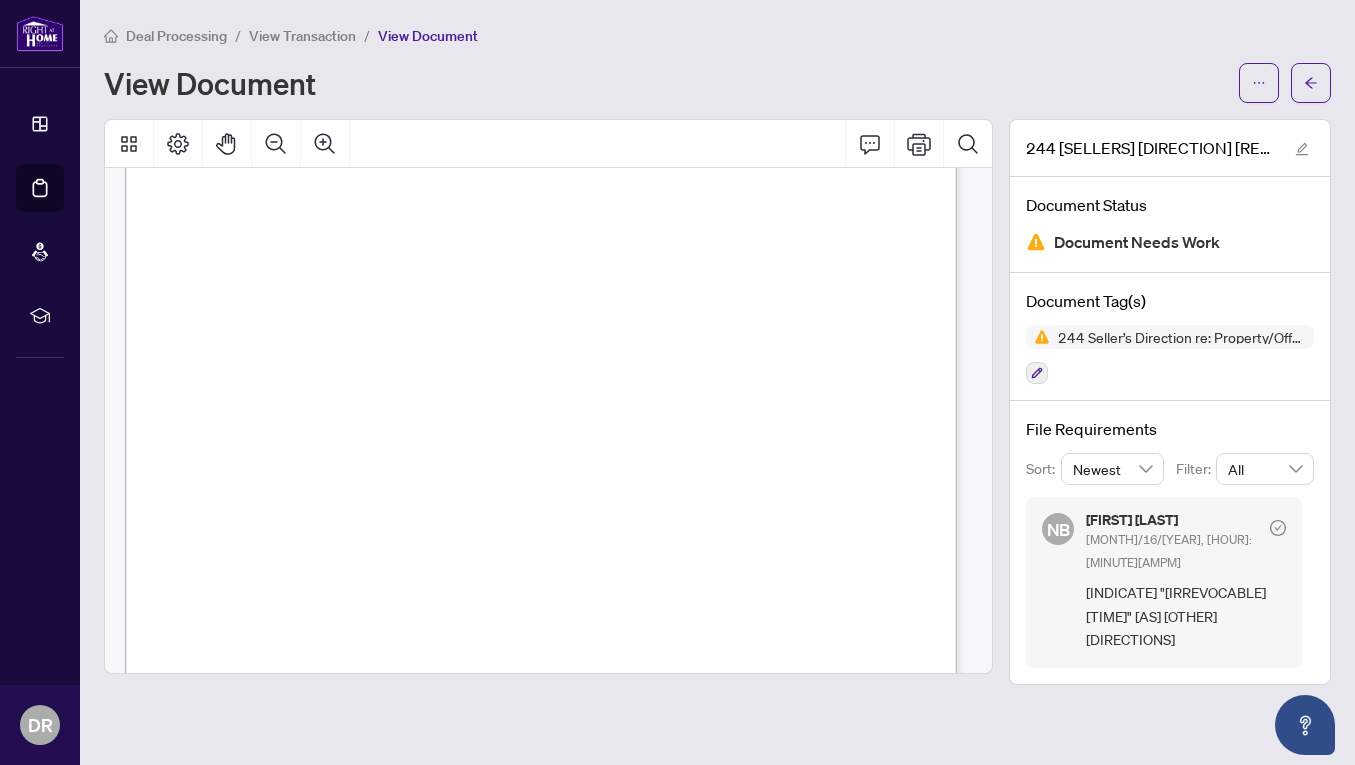 scroll, scrollTop: 112, scrollLeft: 0, axis: vertical 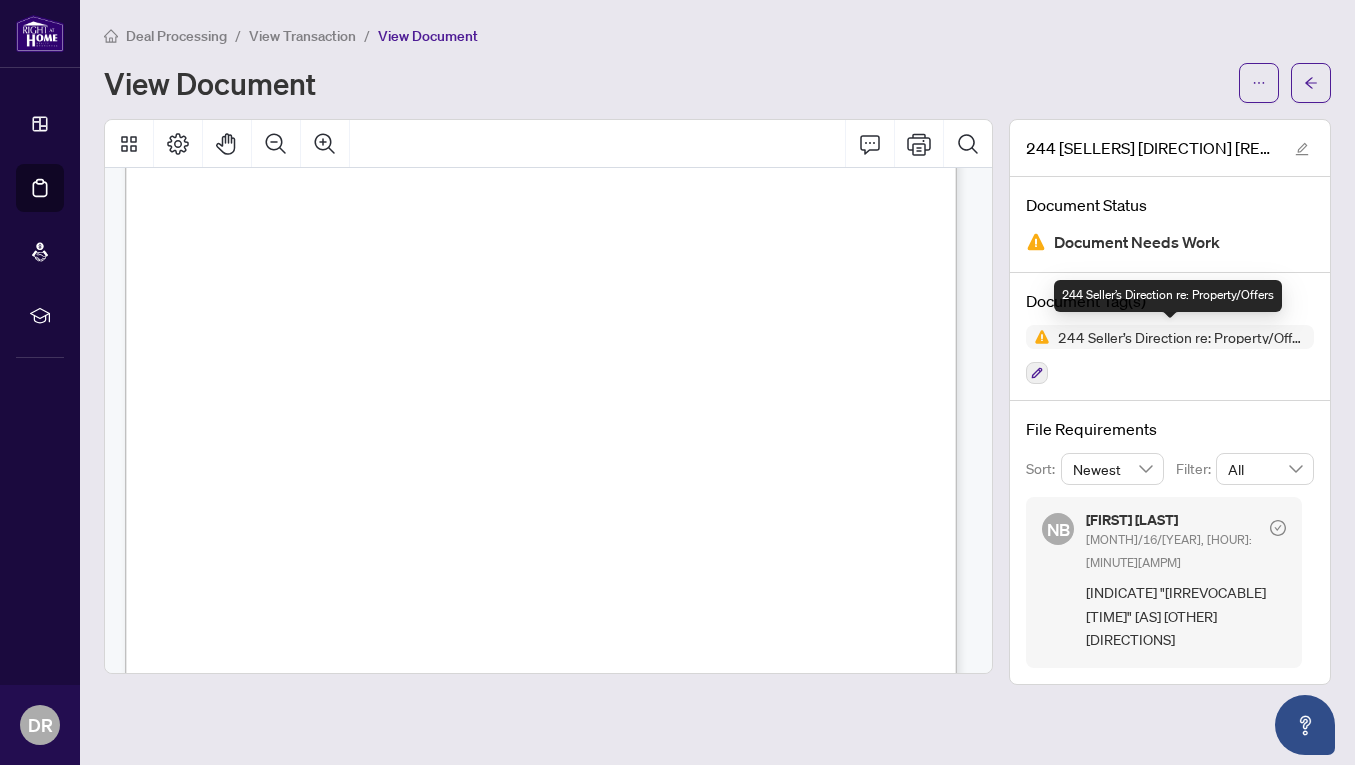 click on "244 Seller’s Direction re: Property/Offers" at bounding box center [1182, 337] 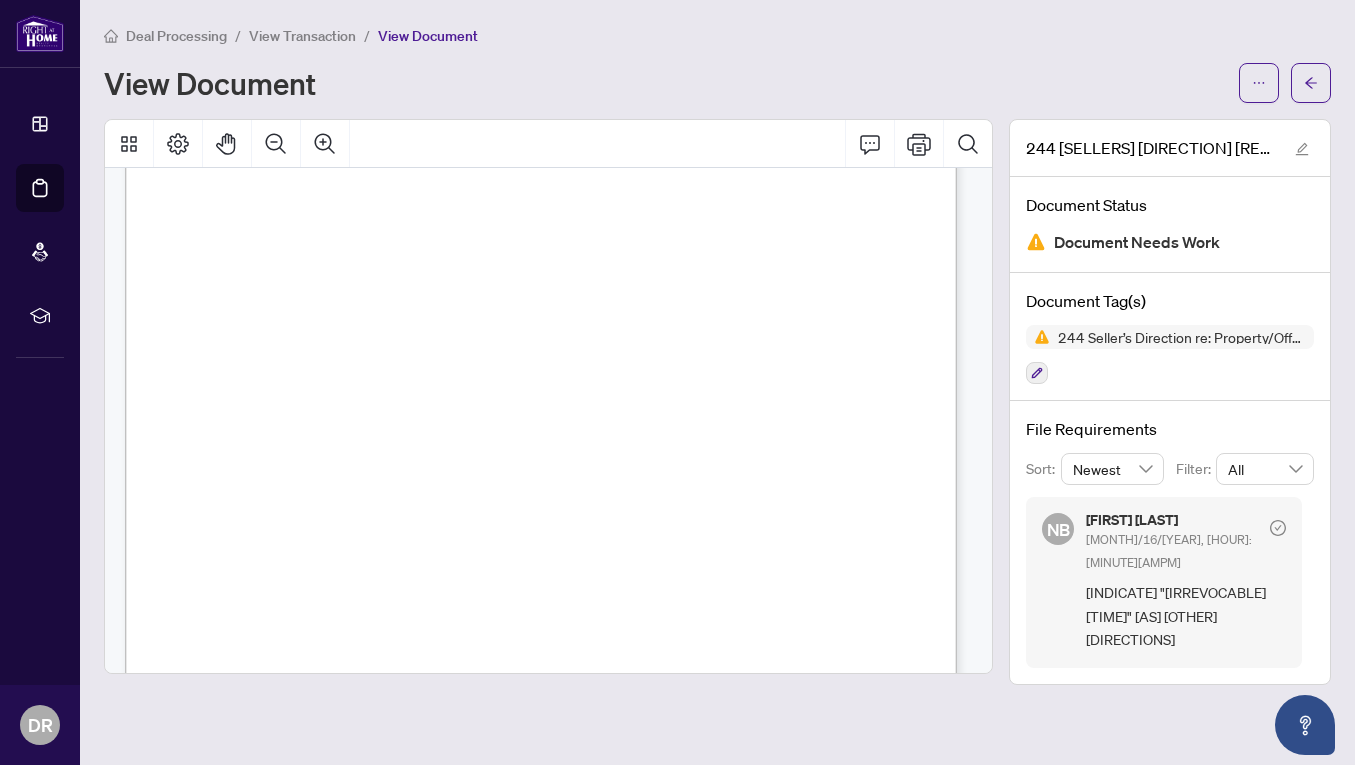 scroll, scrollTop: 0, scrollLeft: 0, axis: both 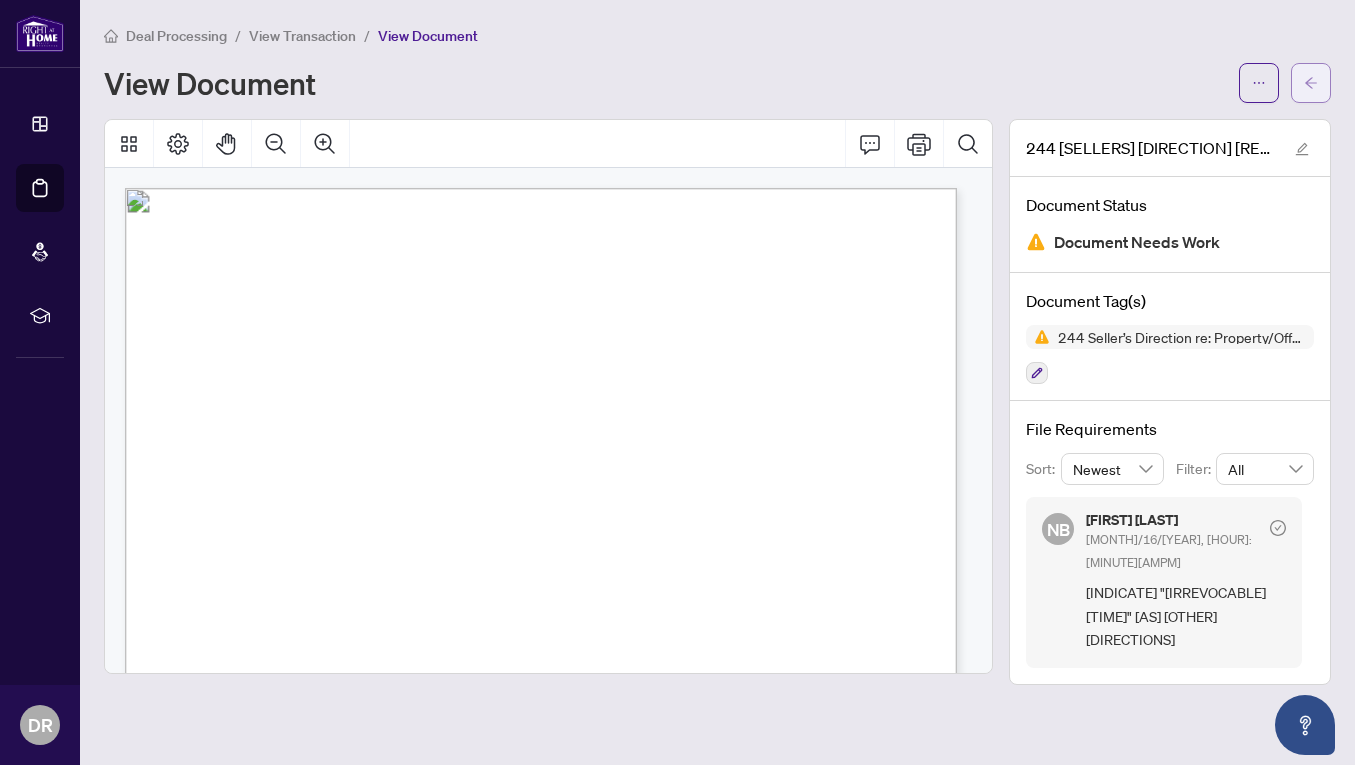 click at bounding box center [1311, 83] 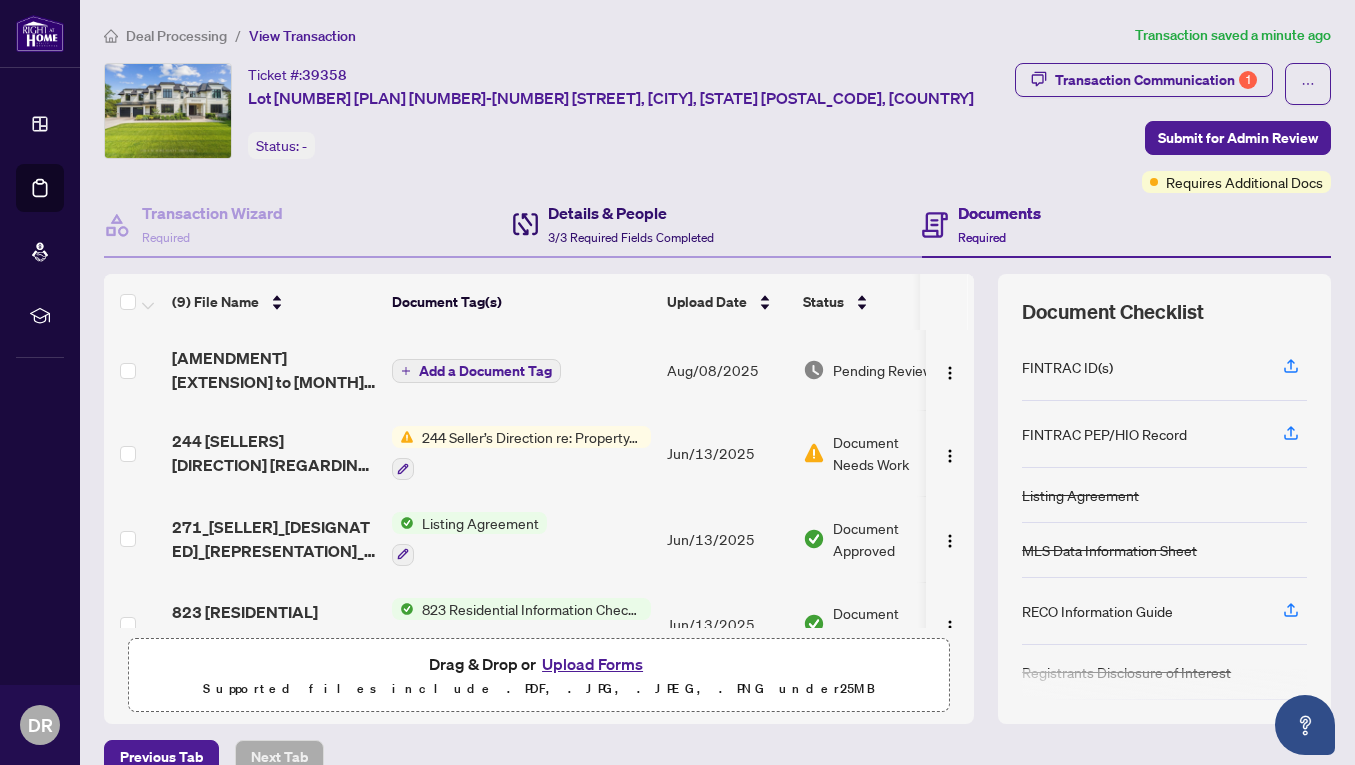 click on "Details & People" at bounding box center (631, 213) 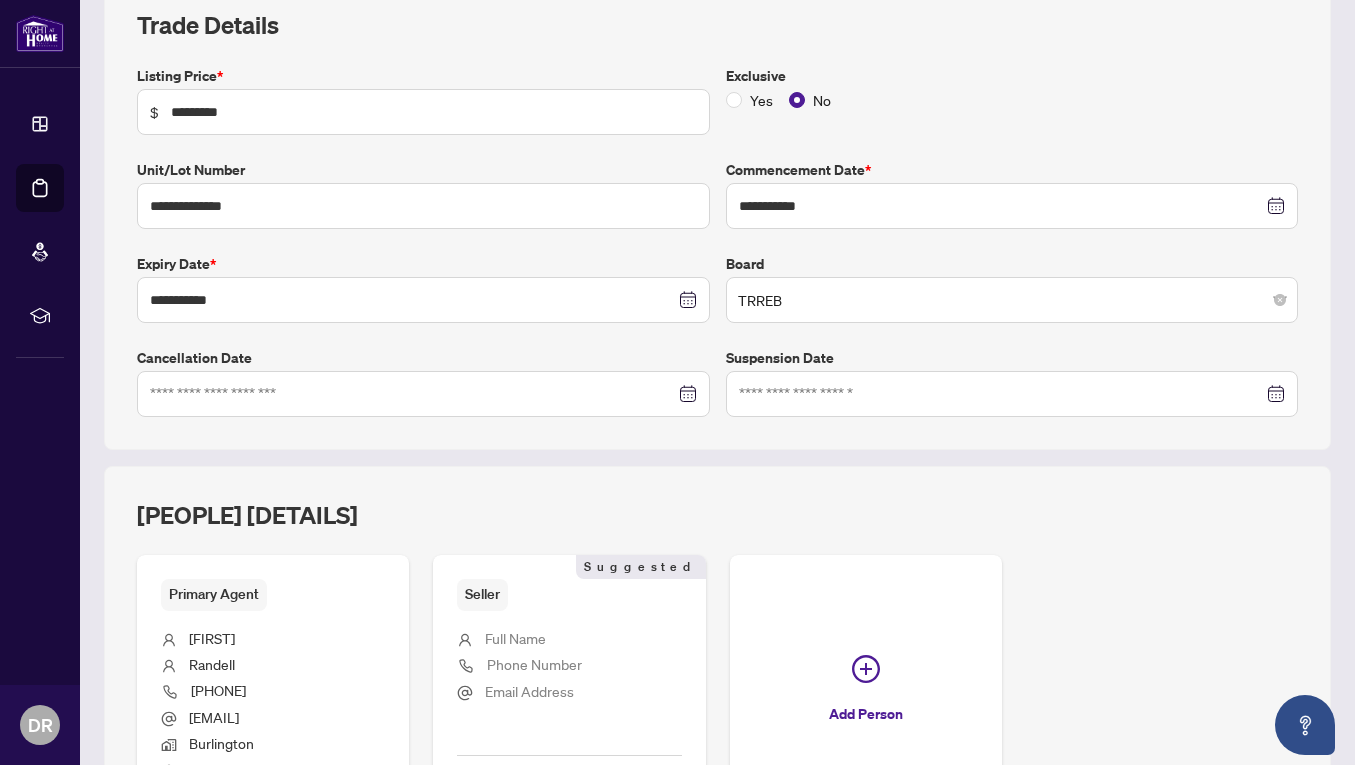 scroll, scrollTop: 300, scrollLeft: 0, axis: vertical 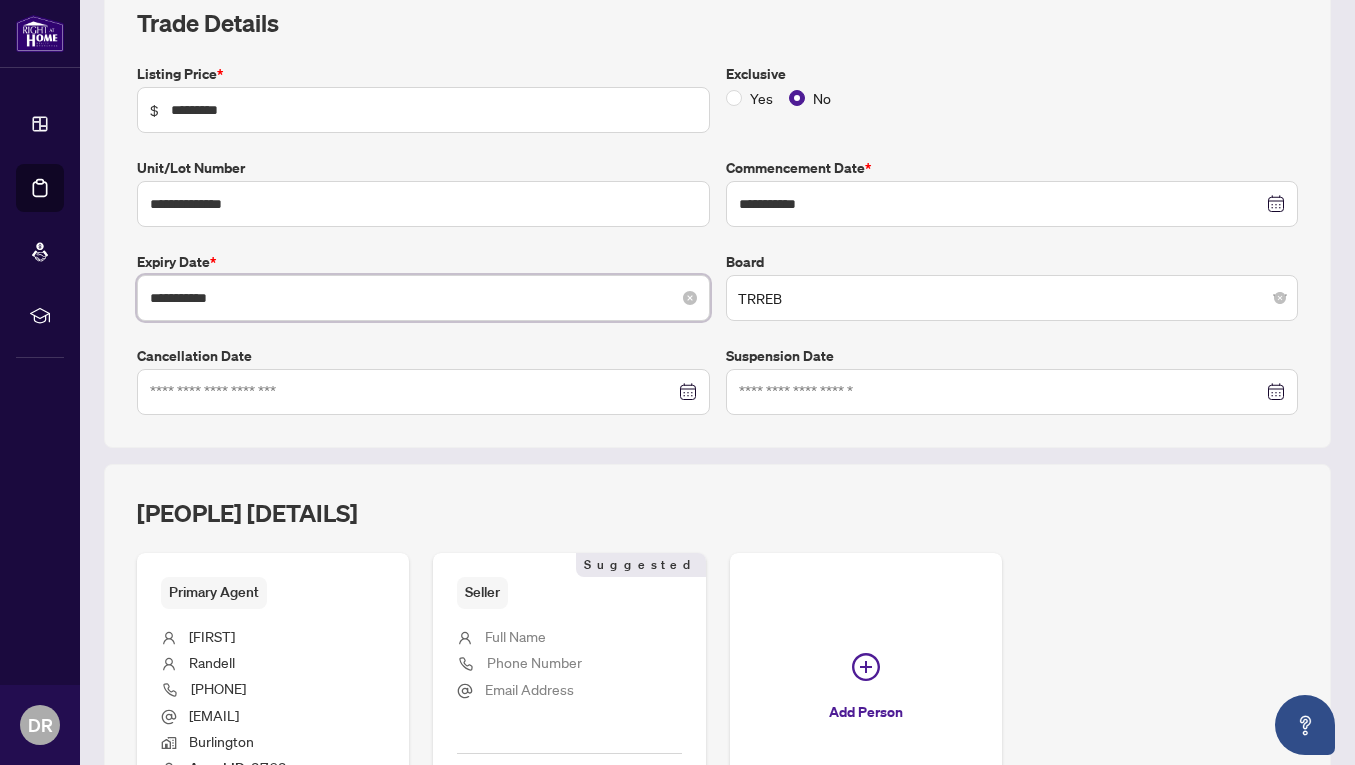 click on "**********" at bounding box center [412, 298] 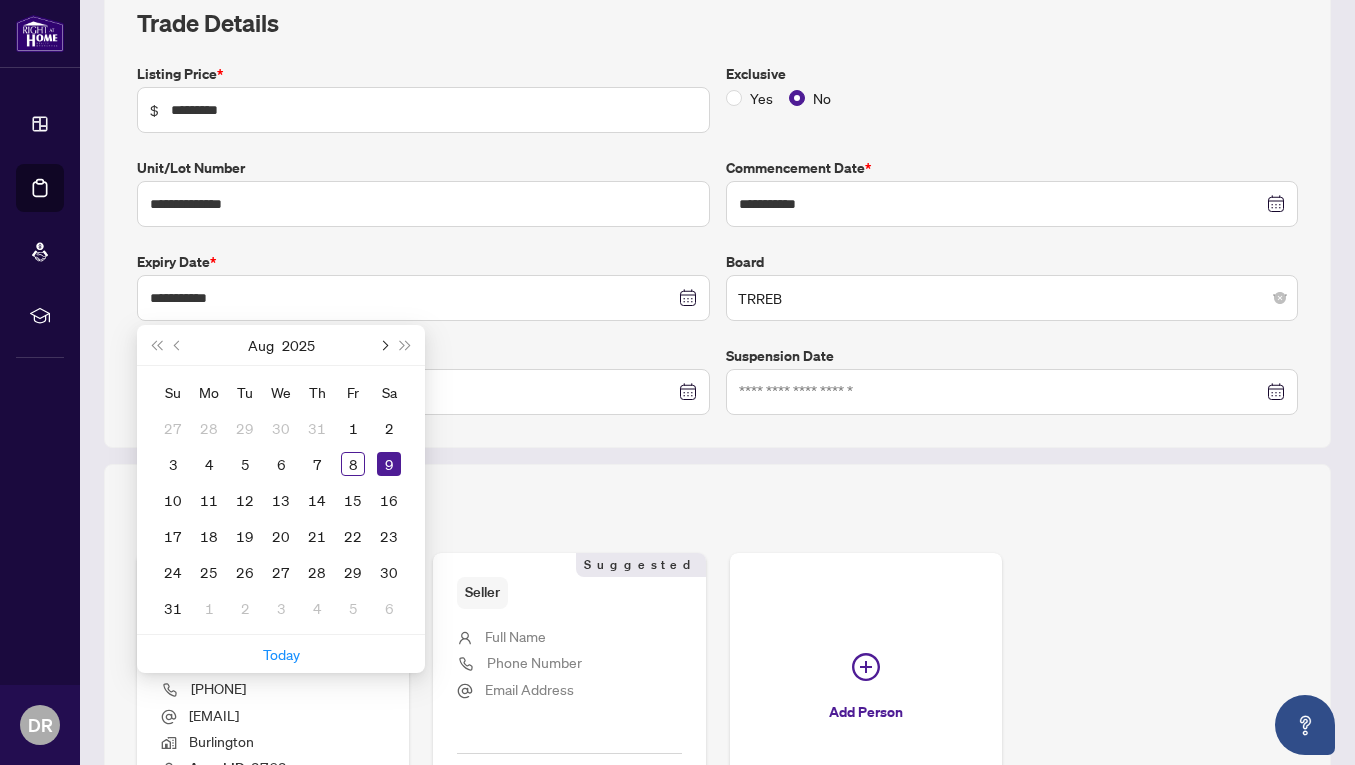 click at bounding box center (383, 345) 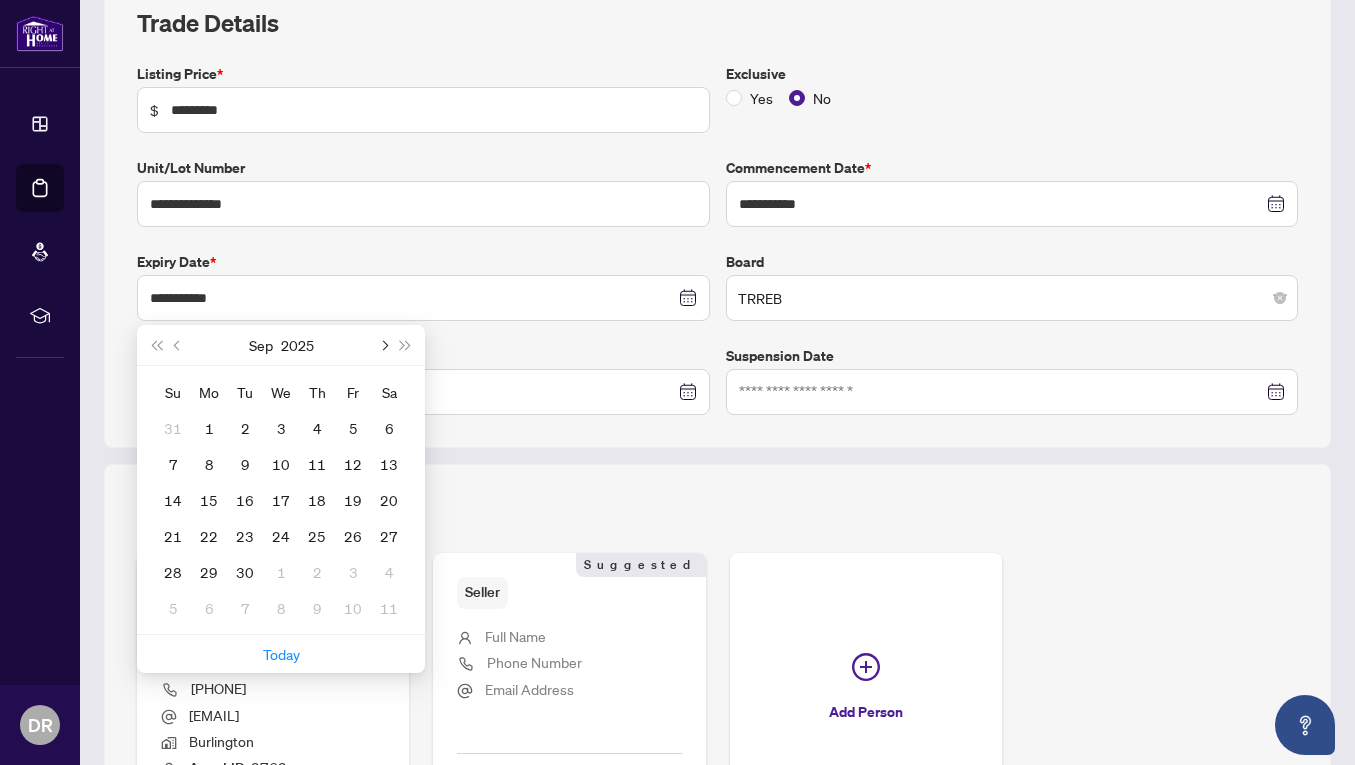 click at bounding box center (383, 345) 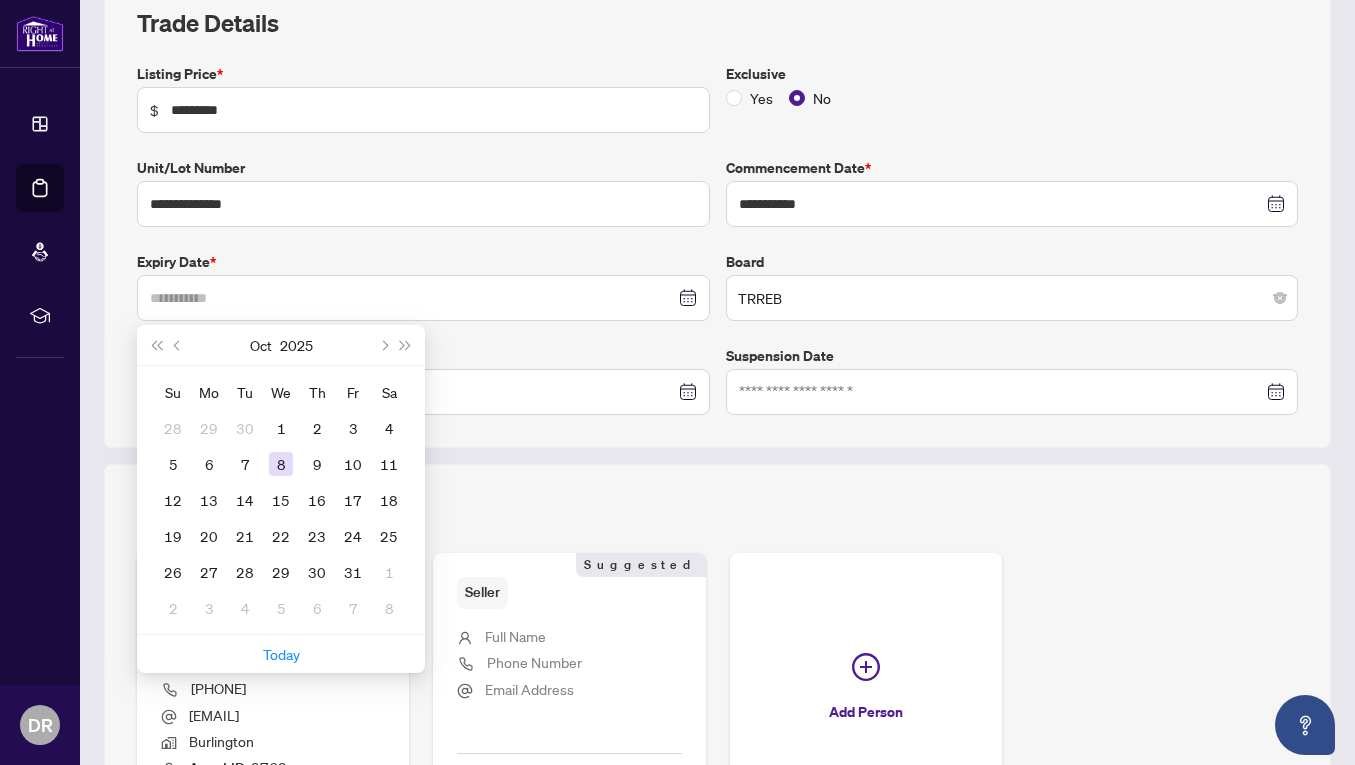 type on "**********" 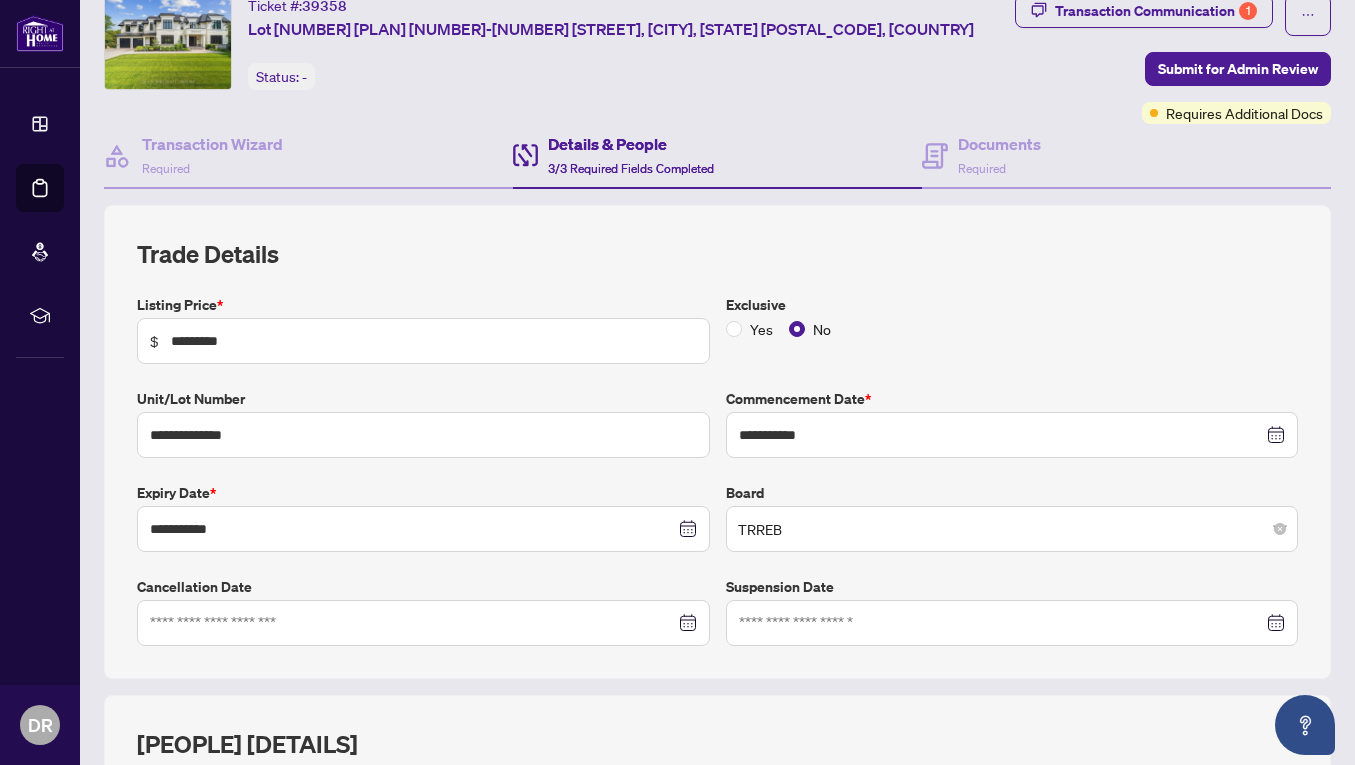 scroll, scrollTop: 0, scrollLeft: 0, axis: both 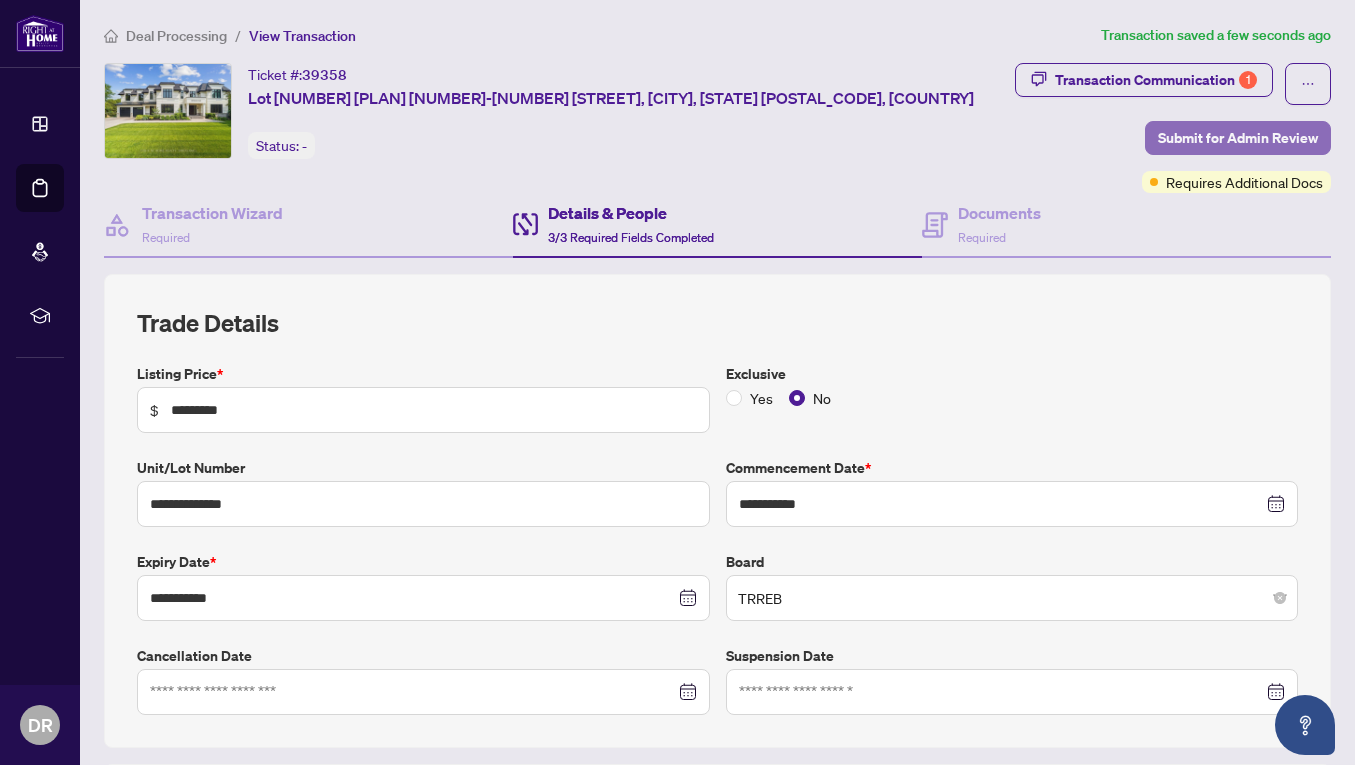 click on "Submit for Admin Review" at bounding box center [1238, 138] 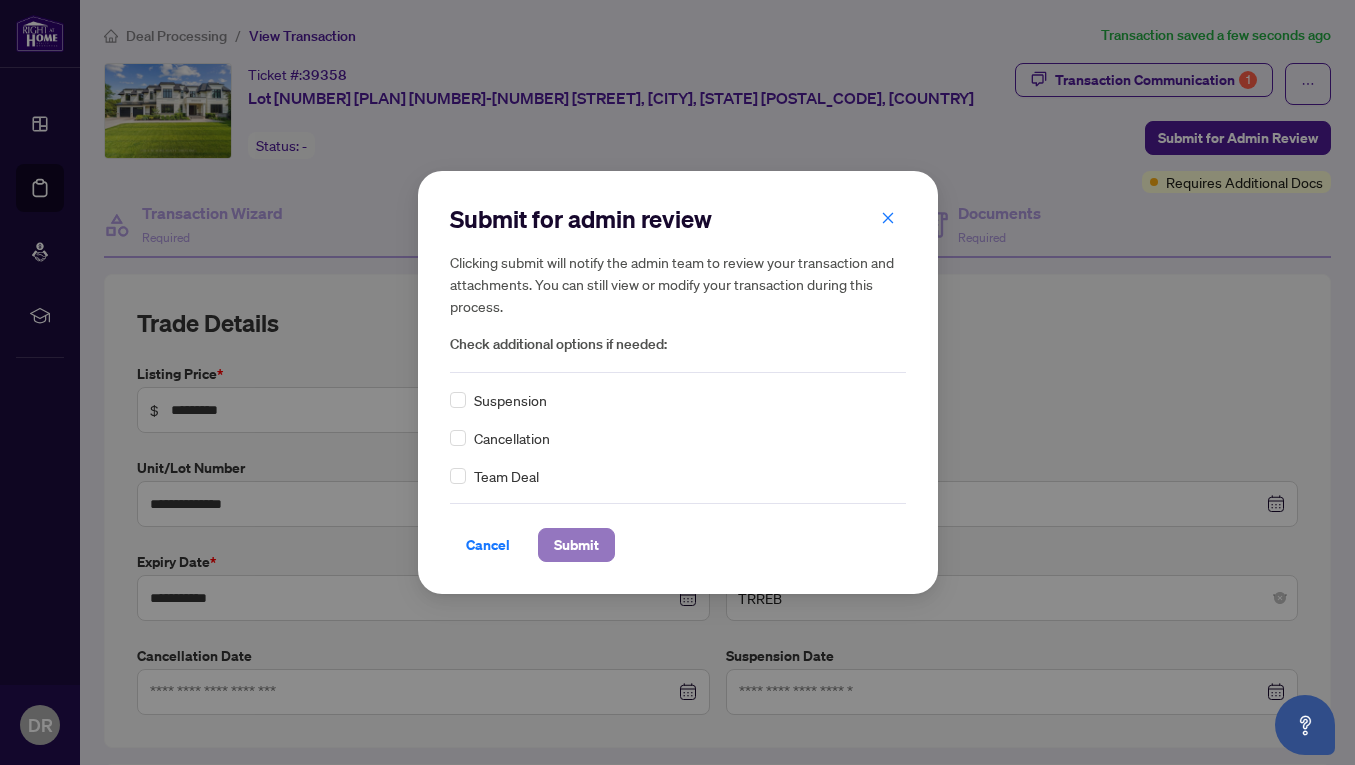 click on "Submit" at bounding box center [576, 545] 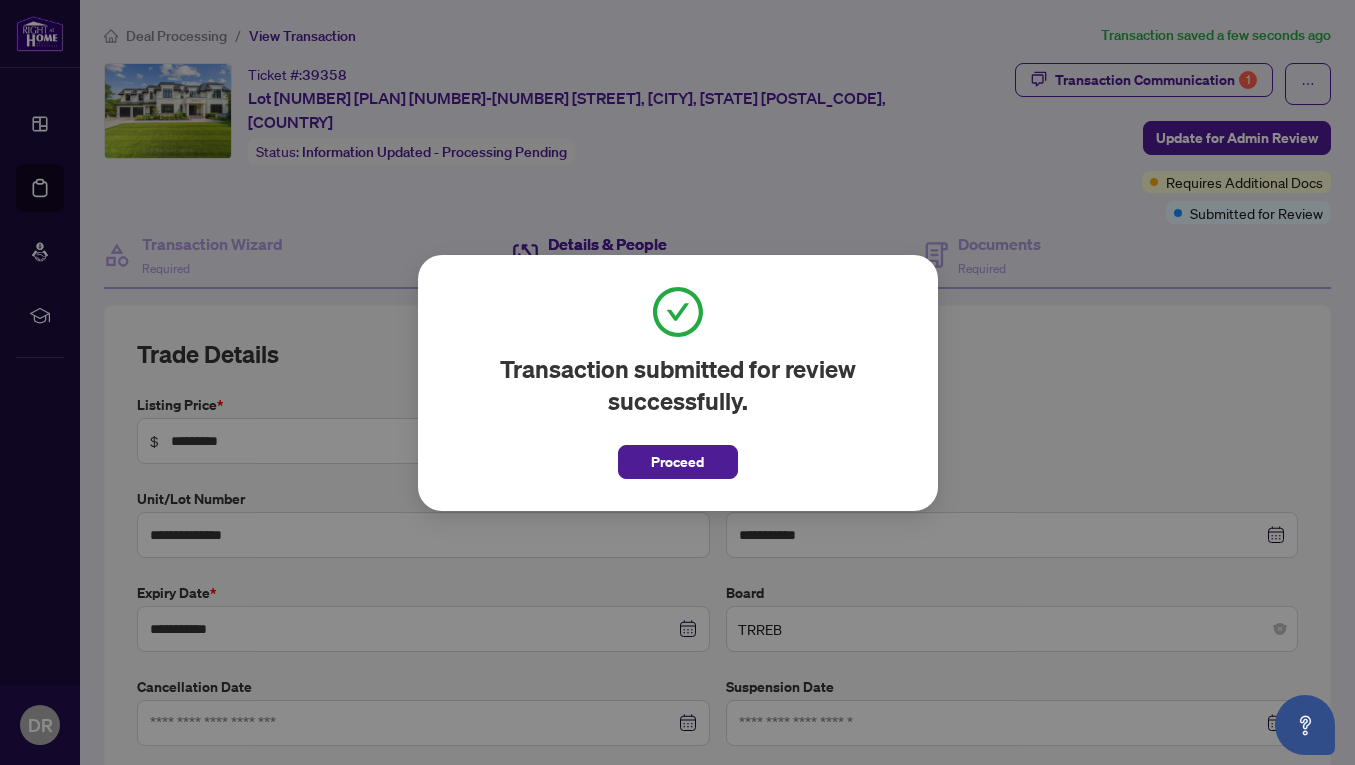 drag, startPoint x: 702, startPoint y: 468, endPoint x: 693, endPoint y: 461, distance: 11.401754 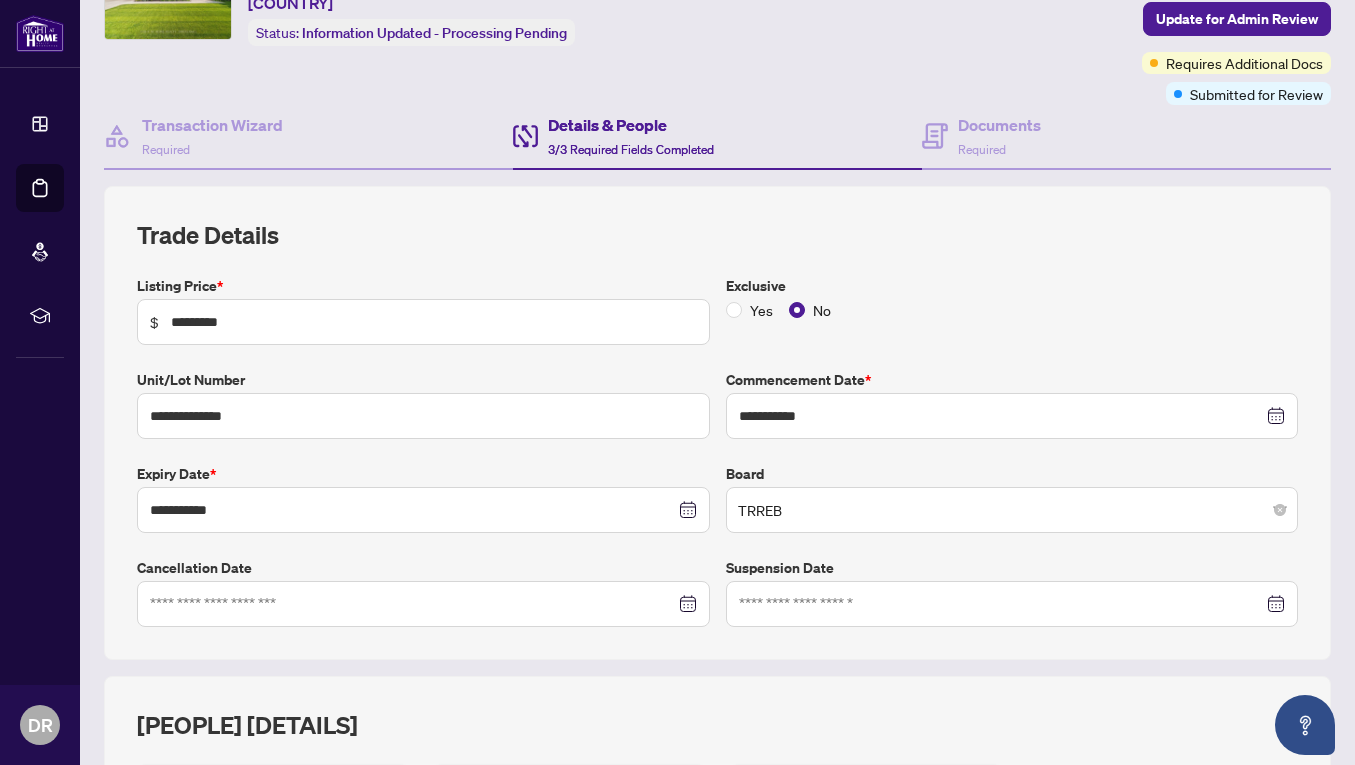 scroll, scrollTop: 0, scrollLeft: 0, axis: both 